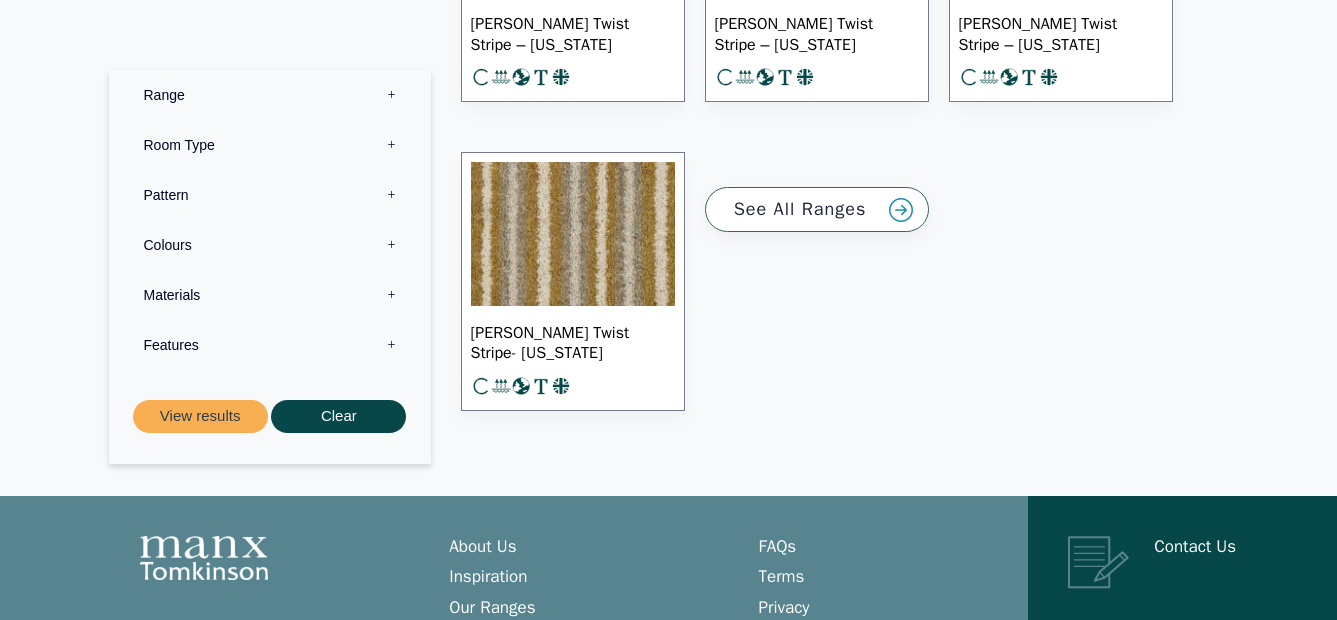 scroll, scrollTop: 31994, scrollLeft: 0, axis: vertical 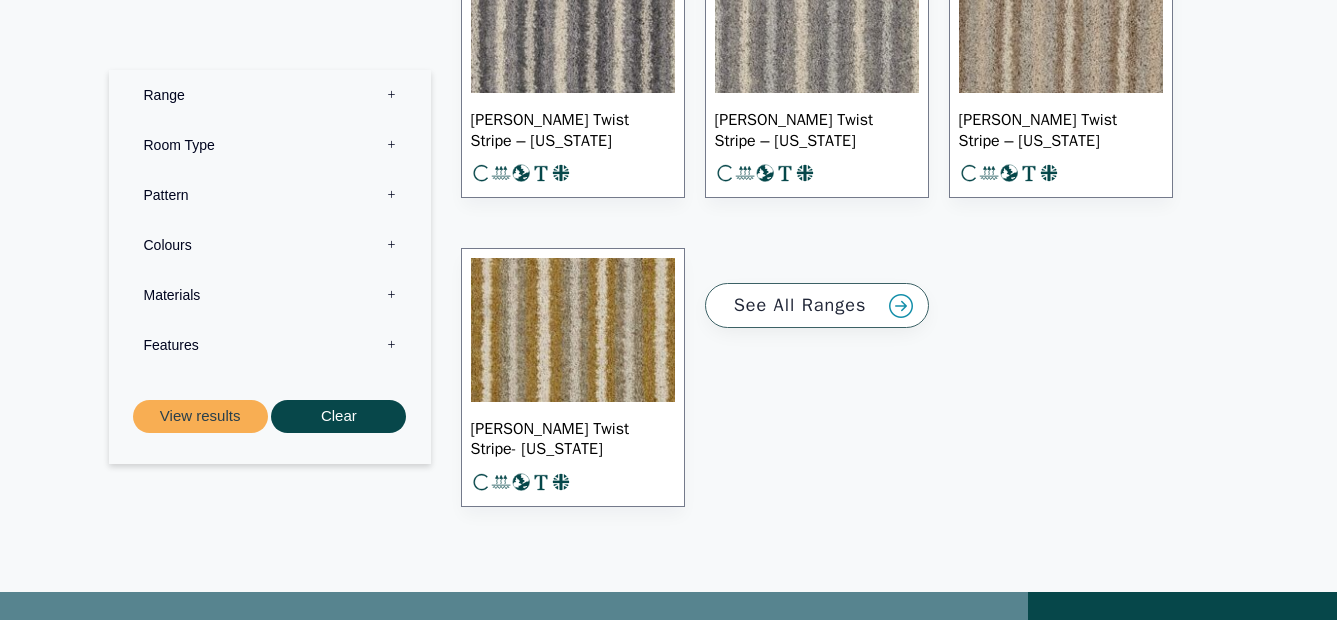 click on "See All Ranges" at bounding box center (817, 305) 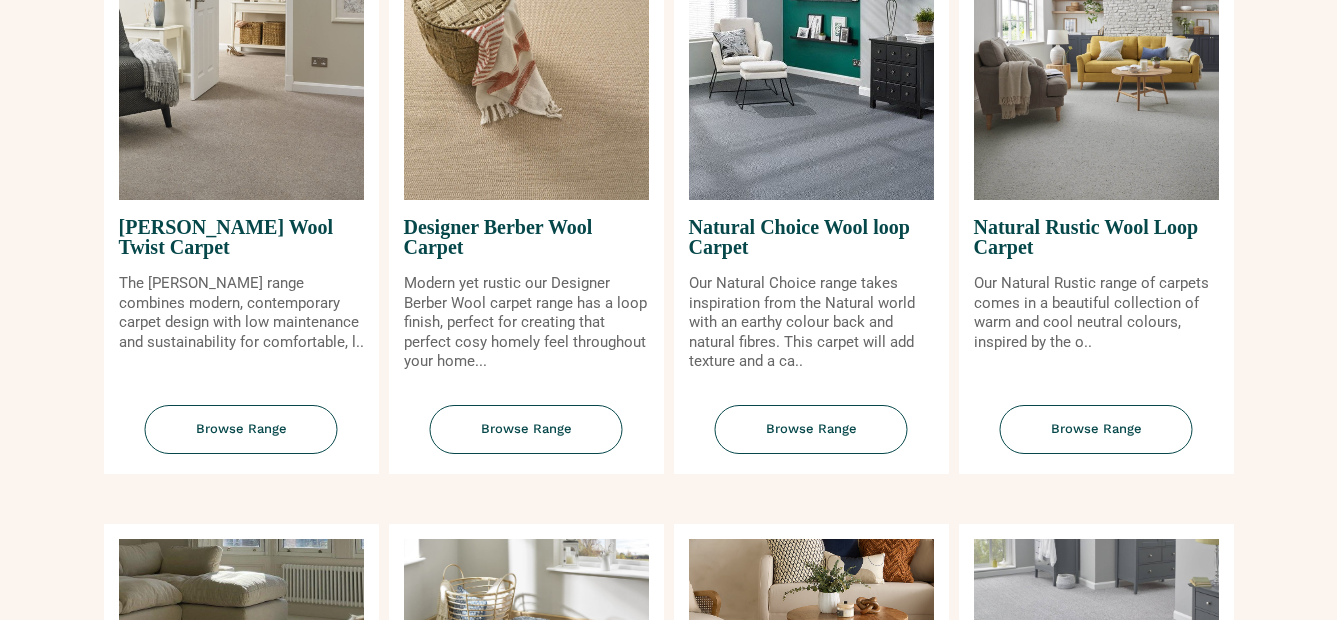 scroll, scrollTop: 1400, scrollLeft: 0, axis: vertical 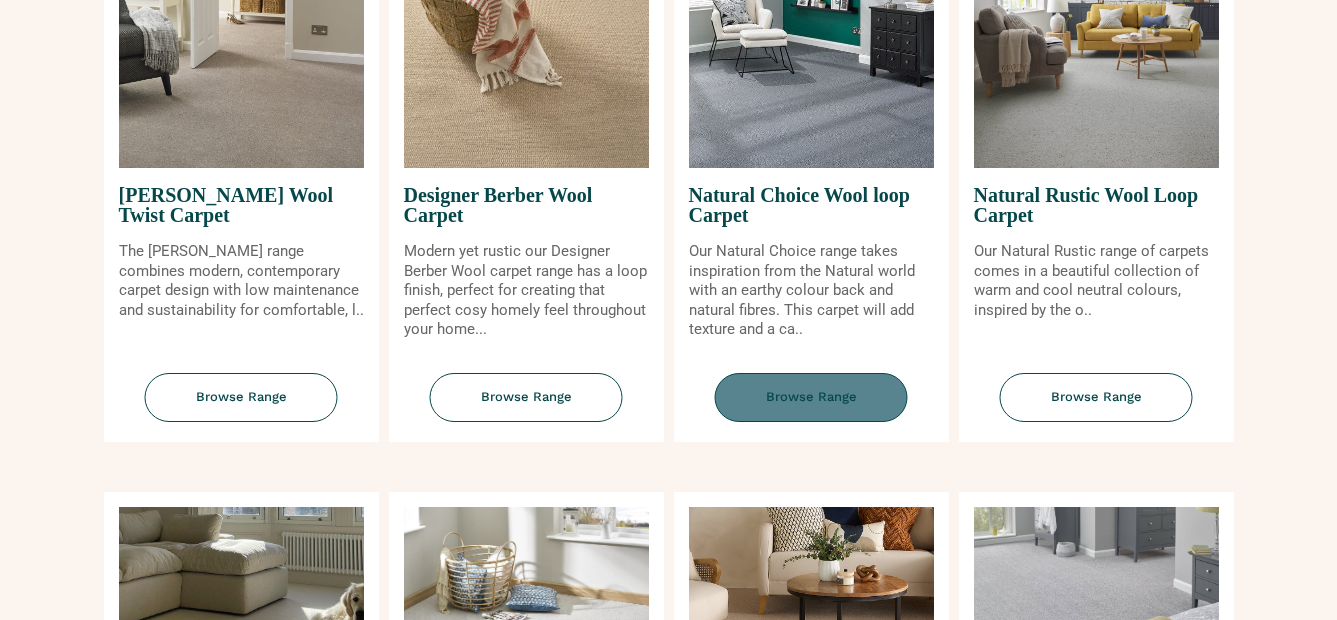 click on "Browse Range" at bounding box center (811, 397) 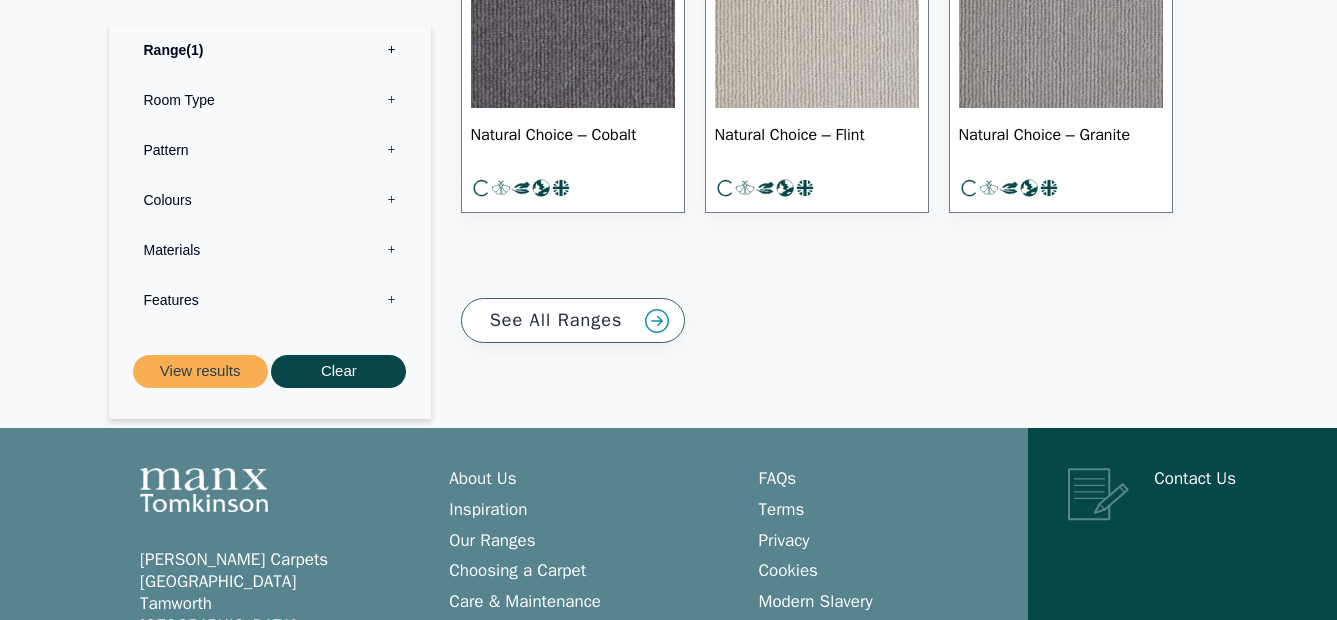 scroll, scrollTop: 2000, scrollLeft: 0, axis: vertical 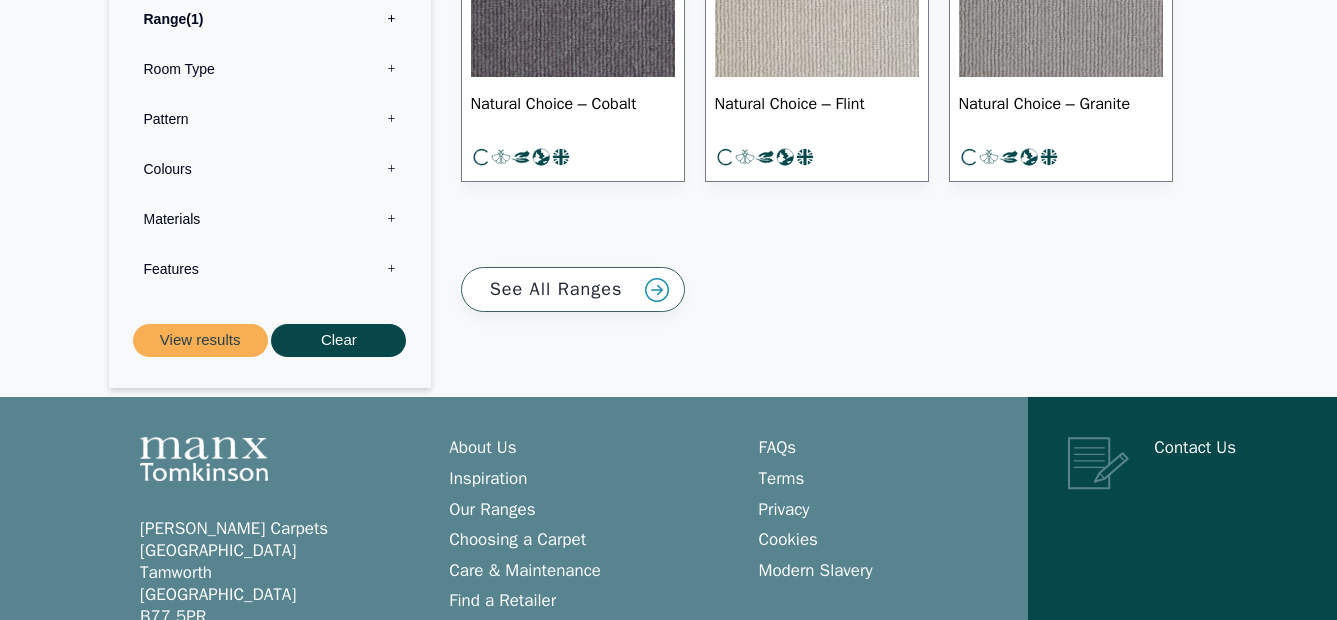 click on "See All Ranges" at bounding box center (573, 289) 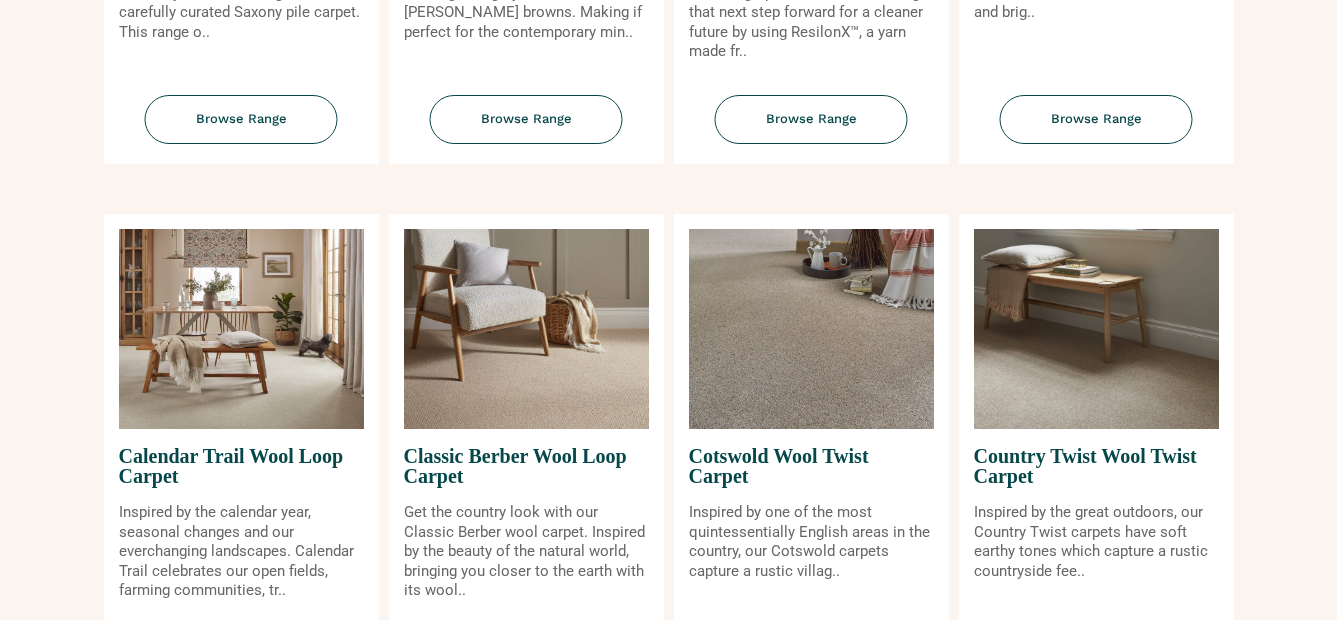 scroll, scrollTop: 700, scrollLeft: 0, axis: vertical 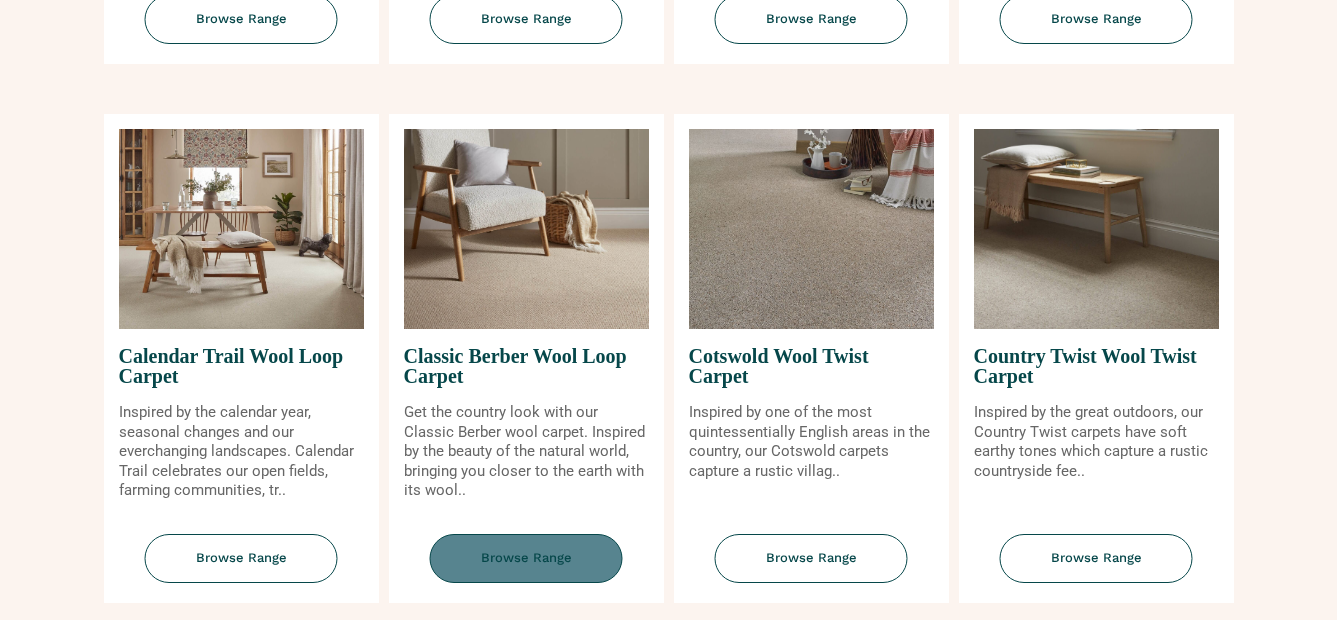 click on "Browse Range" at bounding box center (526, 558) 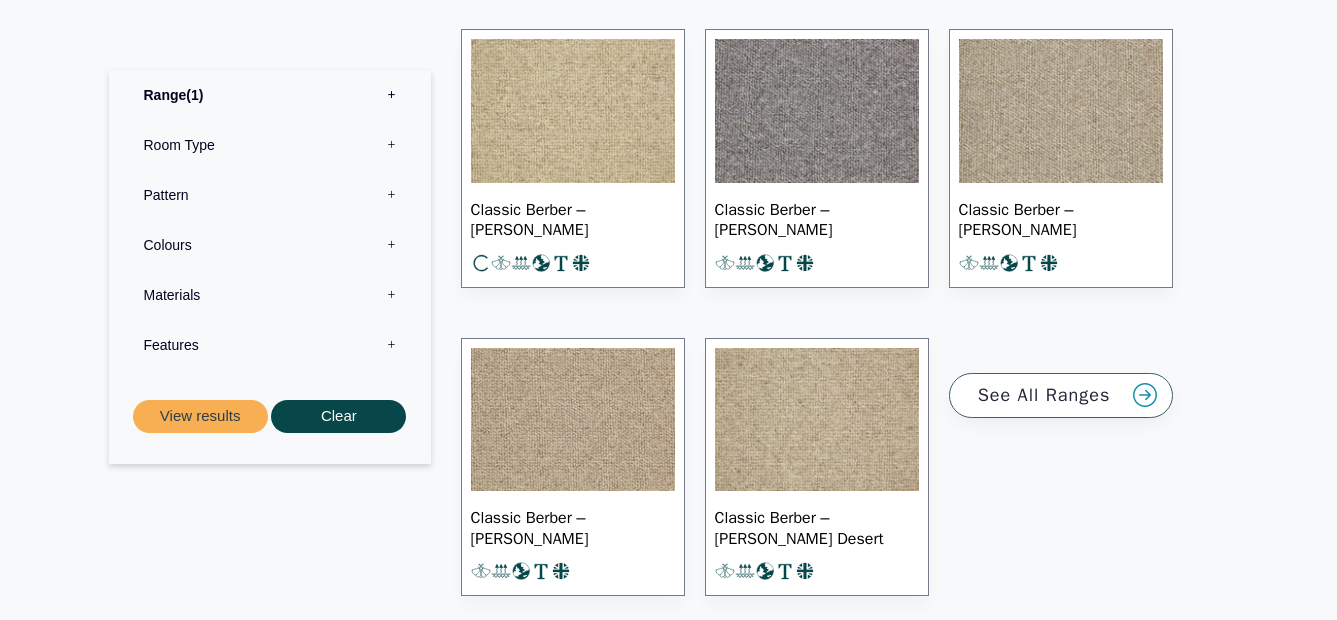 scroll, scrollTop: 2670, scrollLeft: 0, axis: vertical 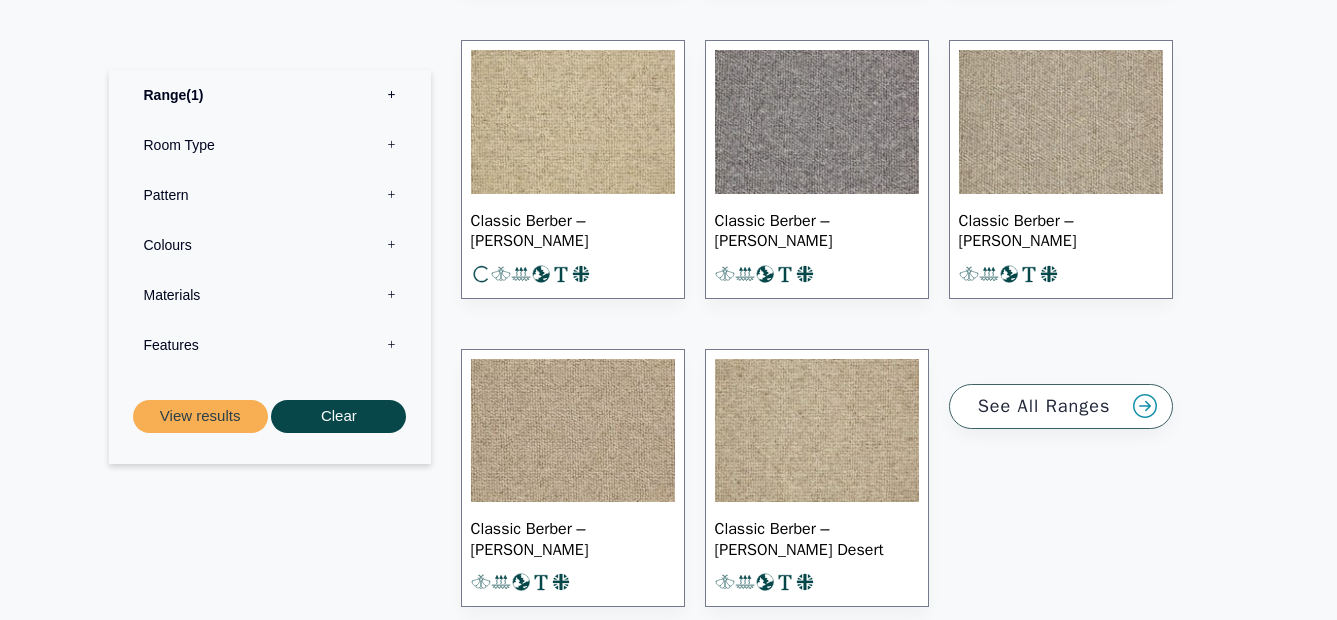 click on "See All Ranges" at bounding box center [1061, 406] 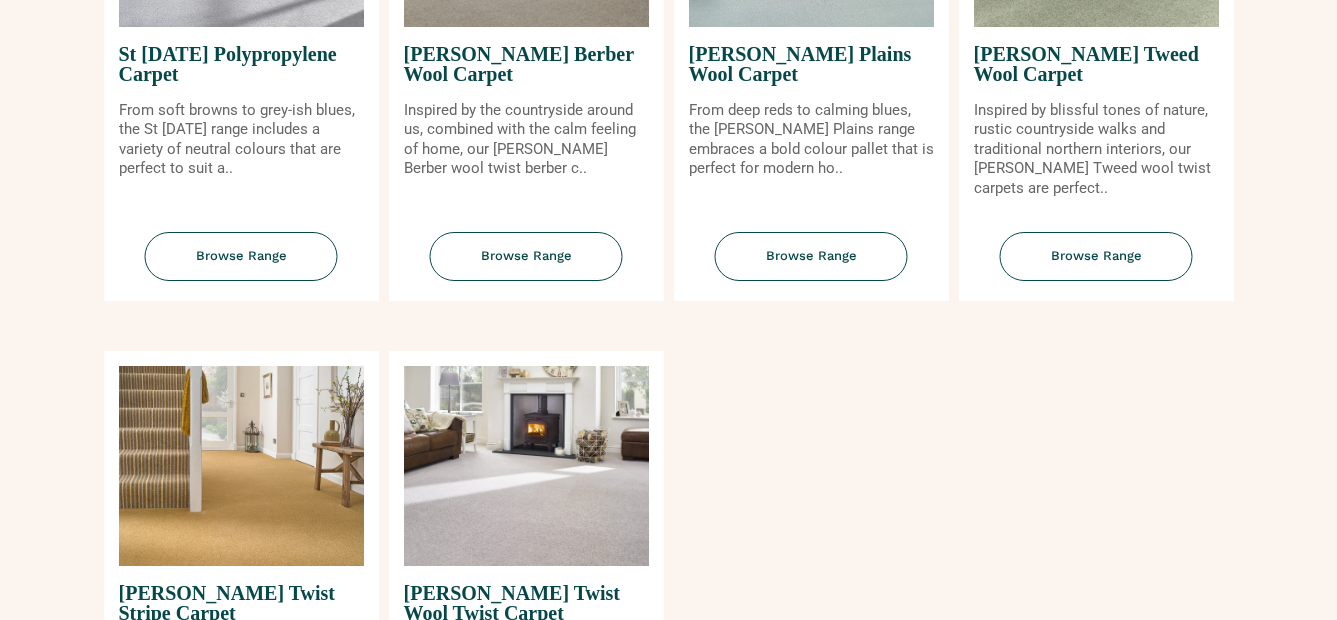 scroll, scrollTop: 2700, scrollLeft: 0, axis: vertical 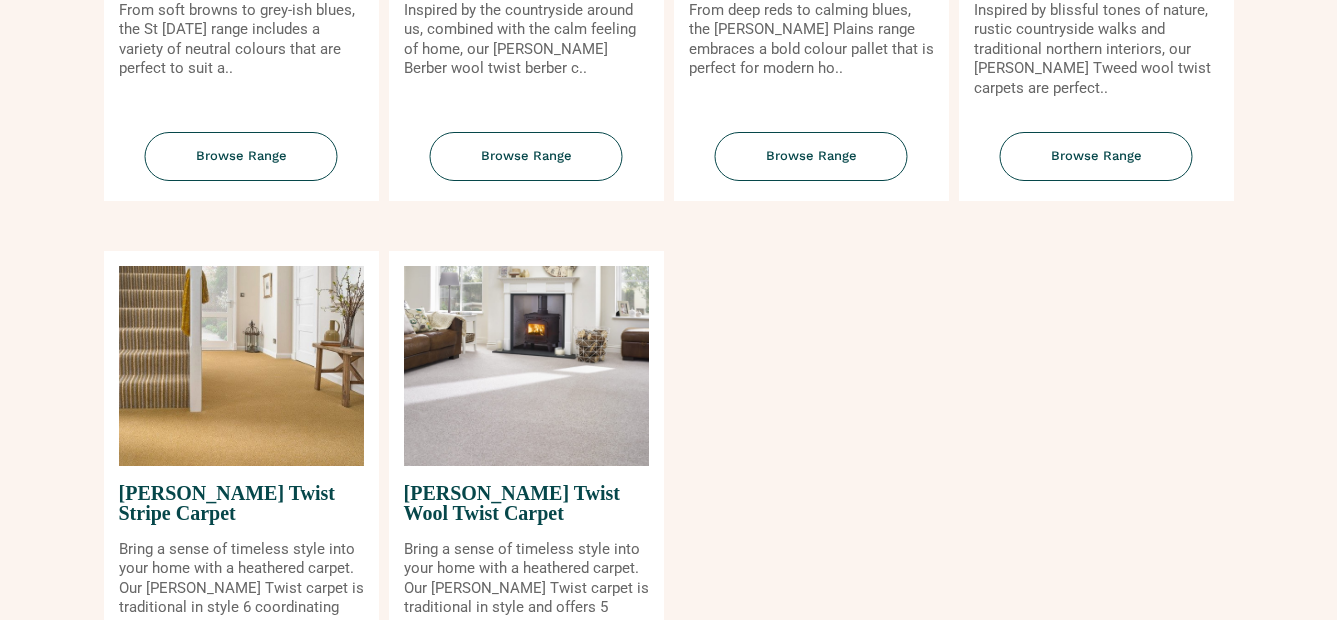 click at bounding box center (241, 366) 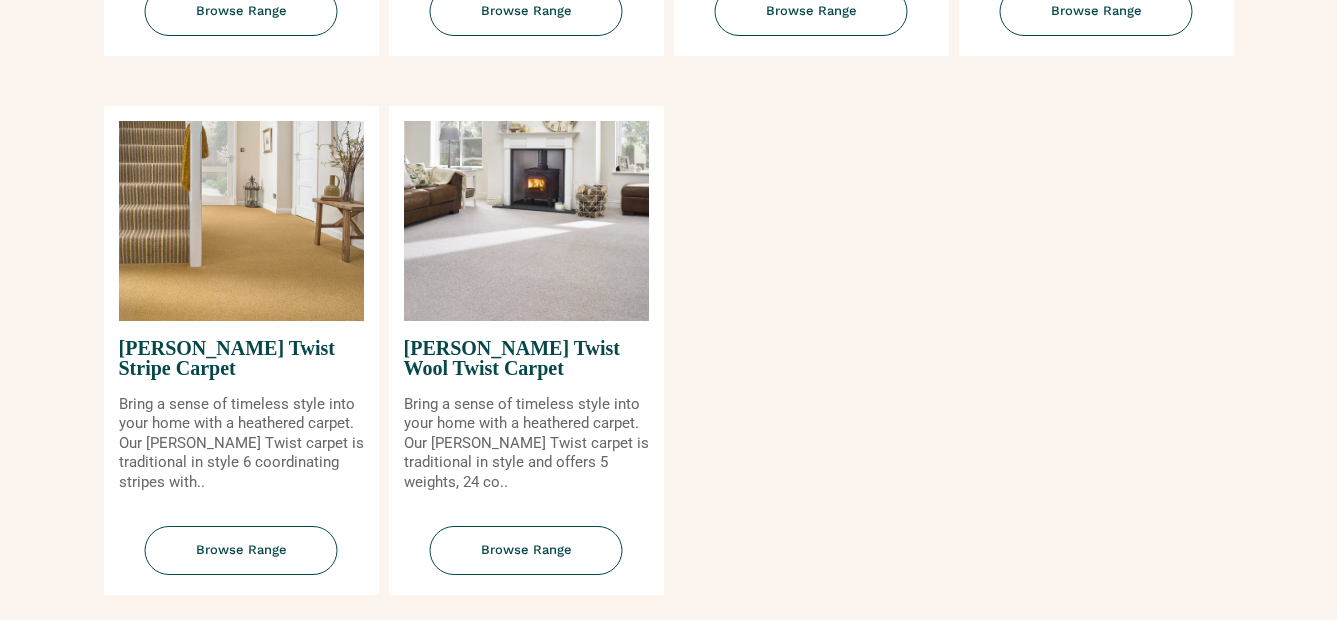 scroll, scrollTop: 2900, scrollLeft: 0, axis: vertical 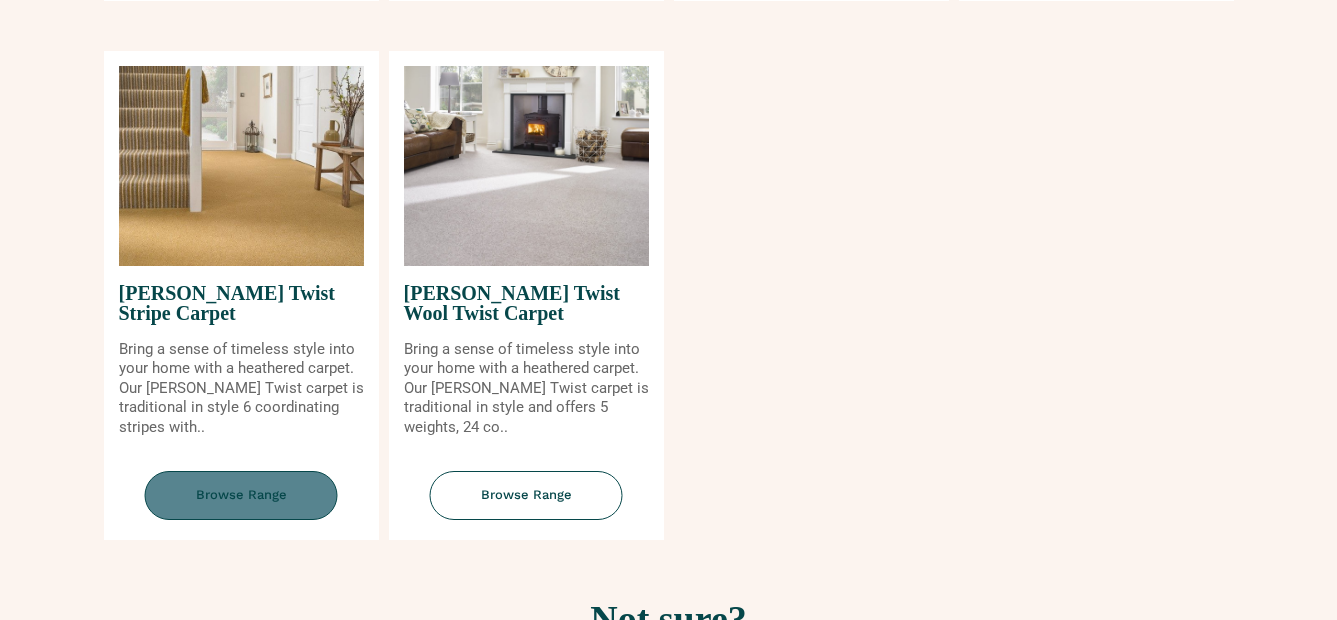 click on "Browse Range" at bounding box center [241, 495] 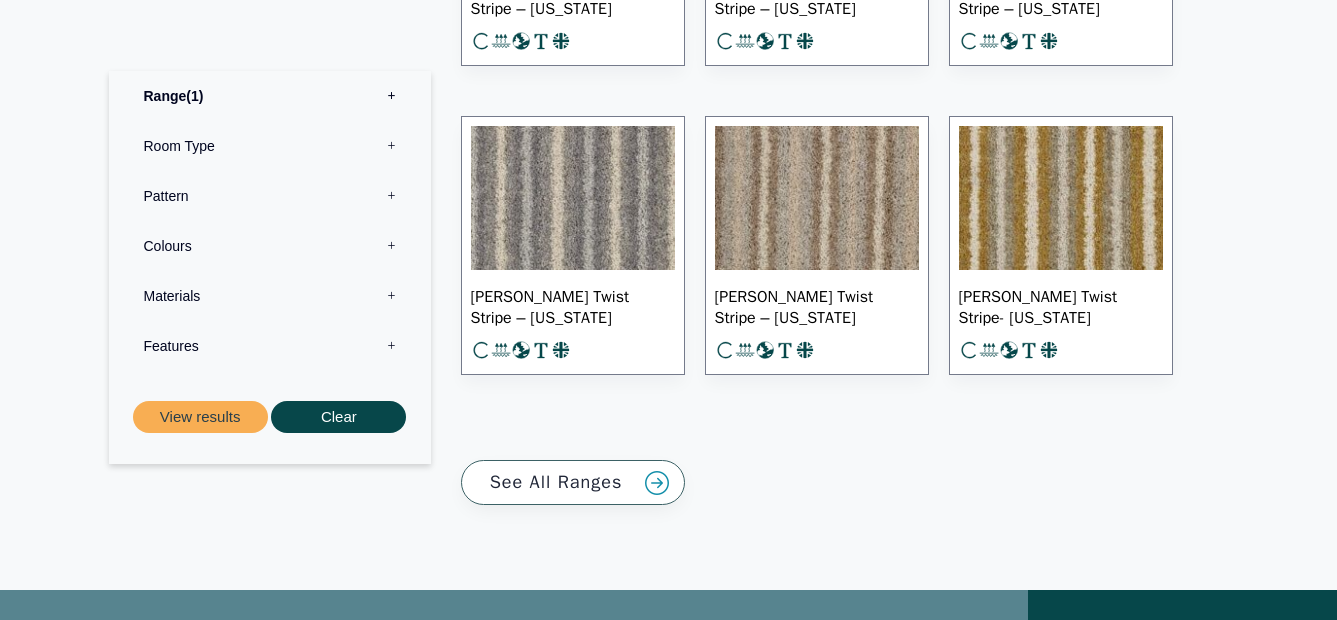 scroll, scrollTop: 1200, scrollLeft: 0, axis: vertical 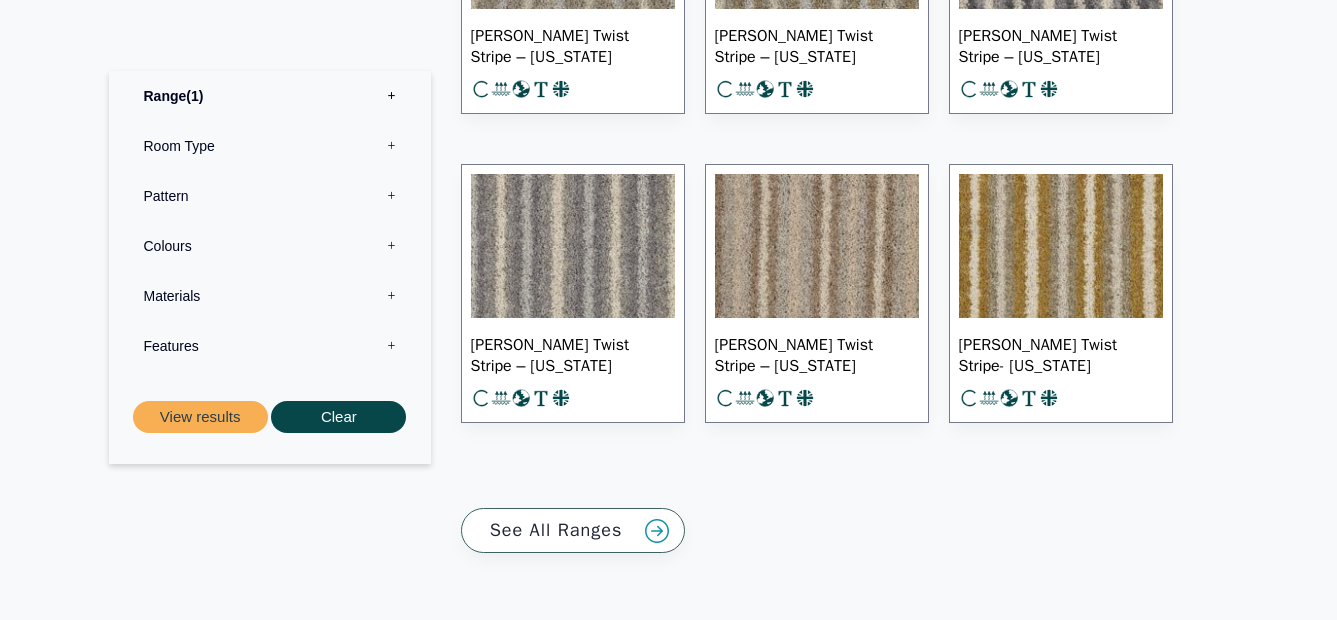 click on "See All Ranges" at bounding box center (573, 530) 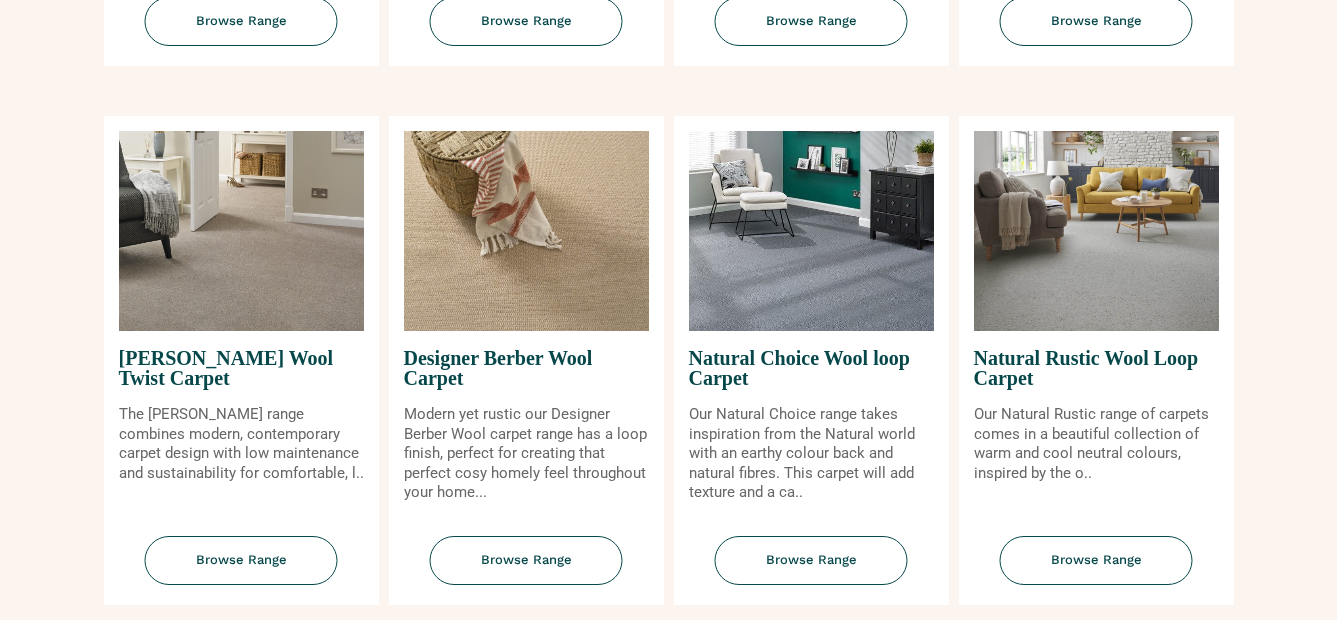 scroll, scrollTop: 1300, scrollLeft: 0, axis: vertical 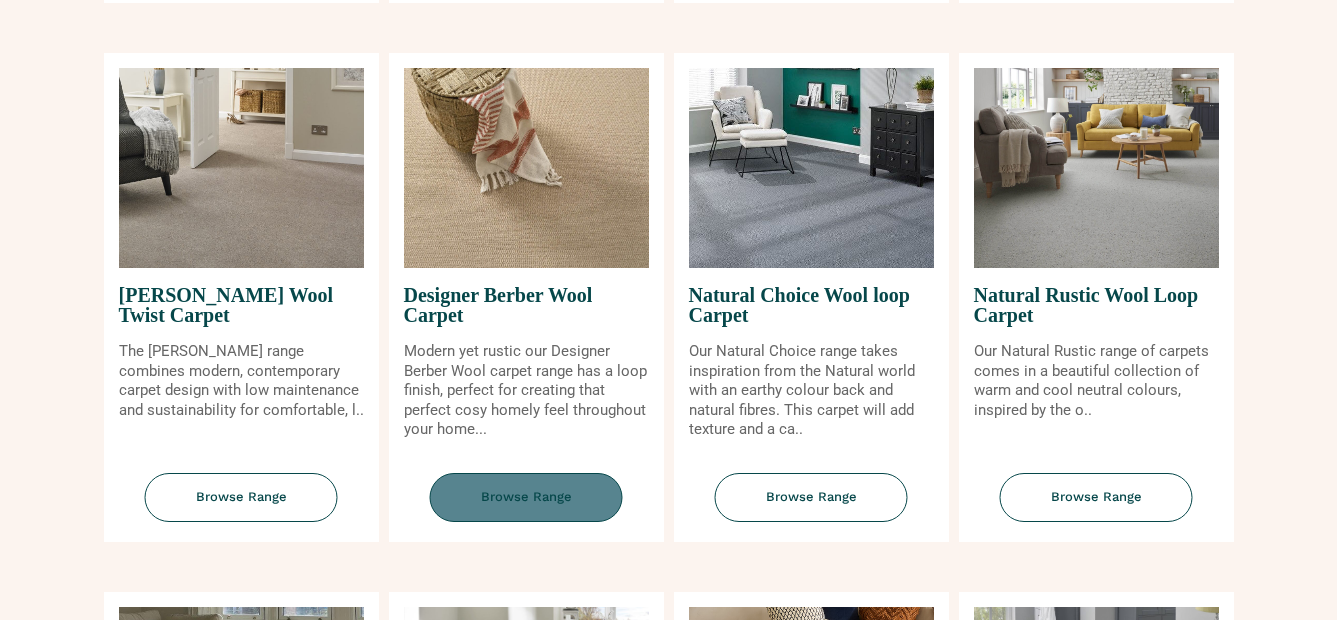 click on "Browse Range" at bounding box center (526, 497) 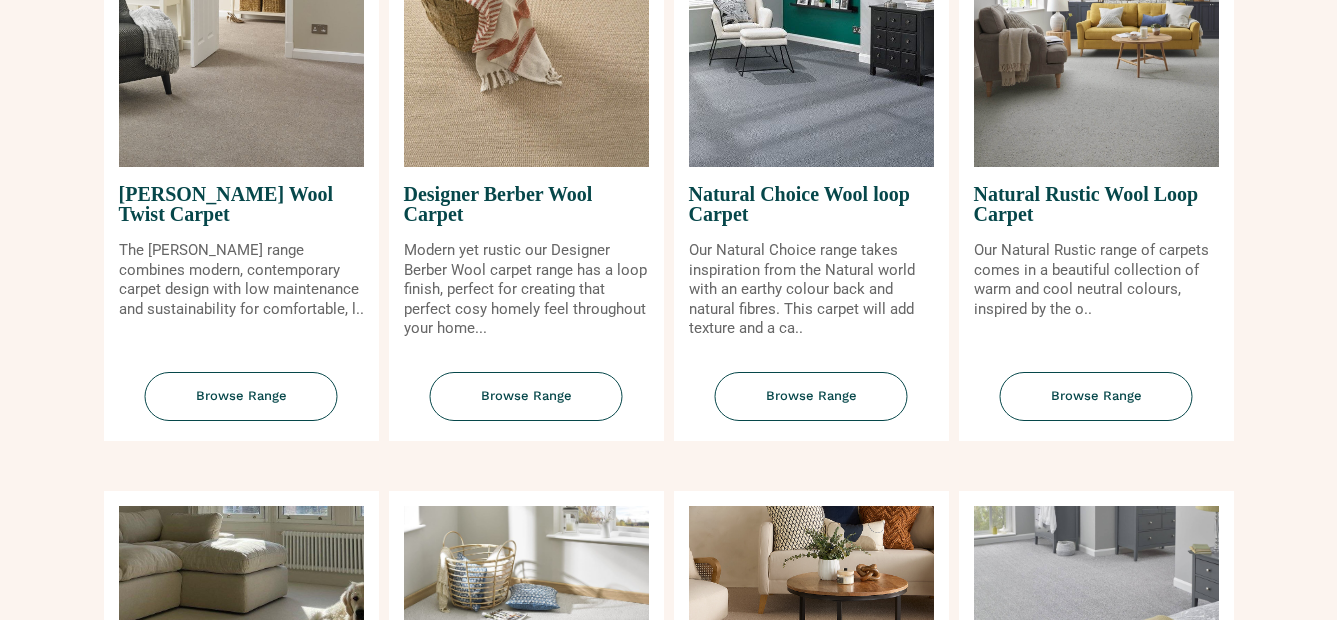 scroll, scrollTop: 1400, scrollLeft: 0, axis: vertical 